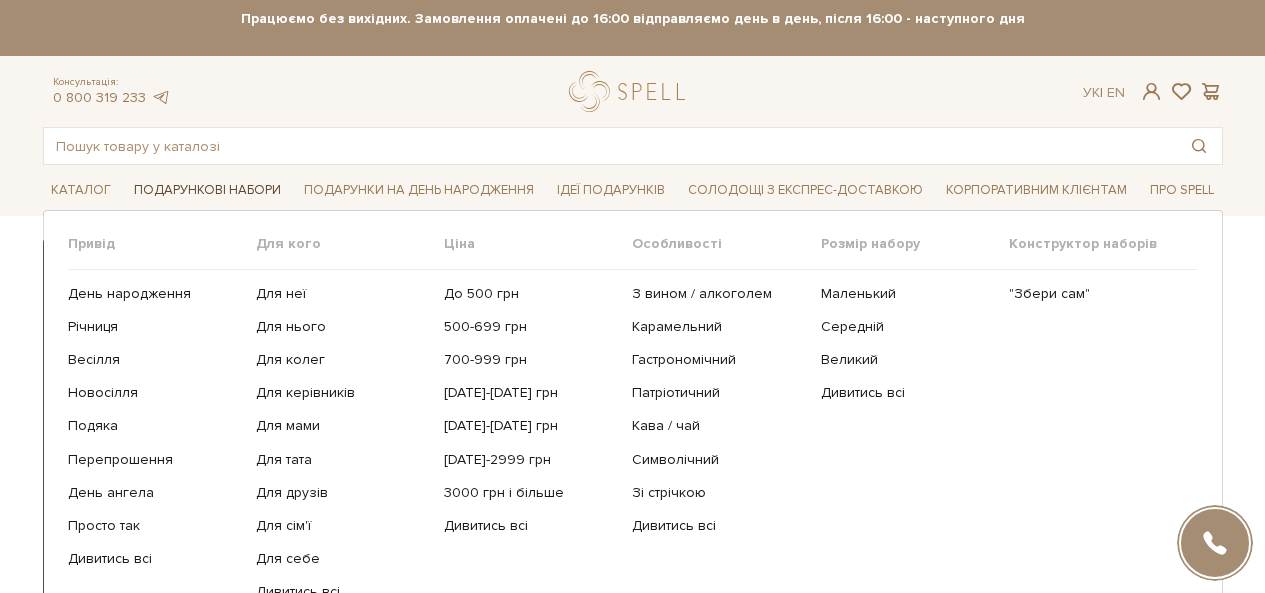 scroll, scrollTop: 0, scrollLeft: 0, axis: both 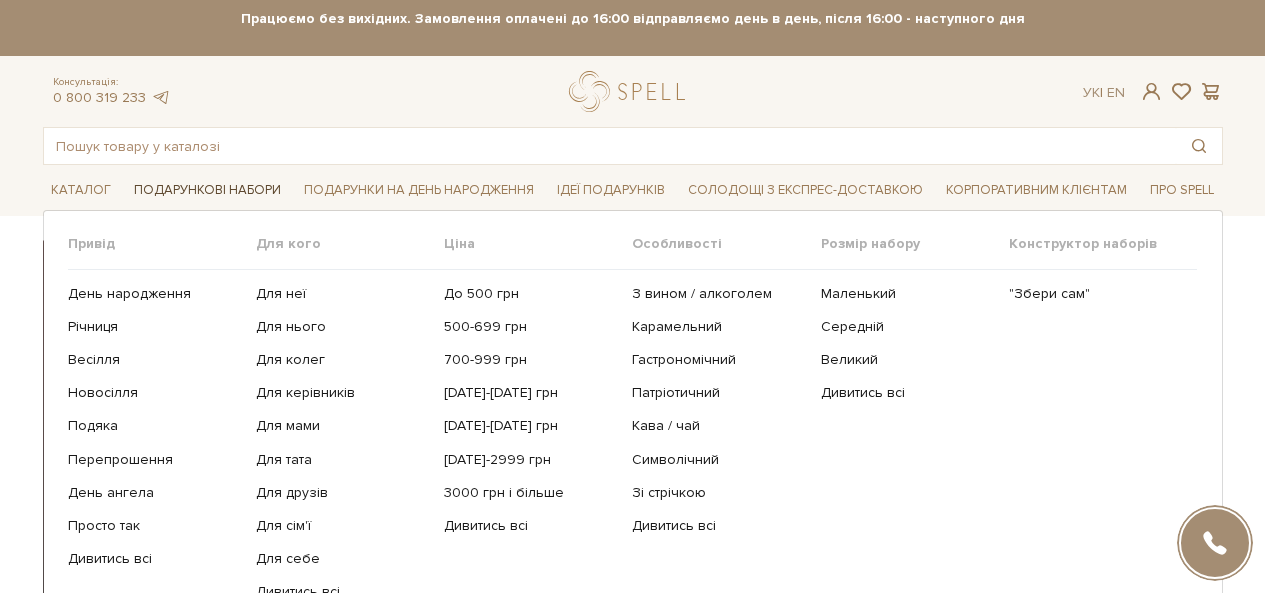 click on "Подарункові набори" at bounding box center [207, 190] 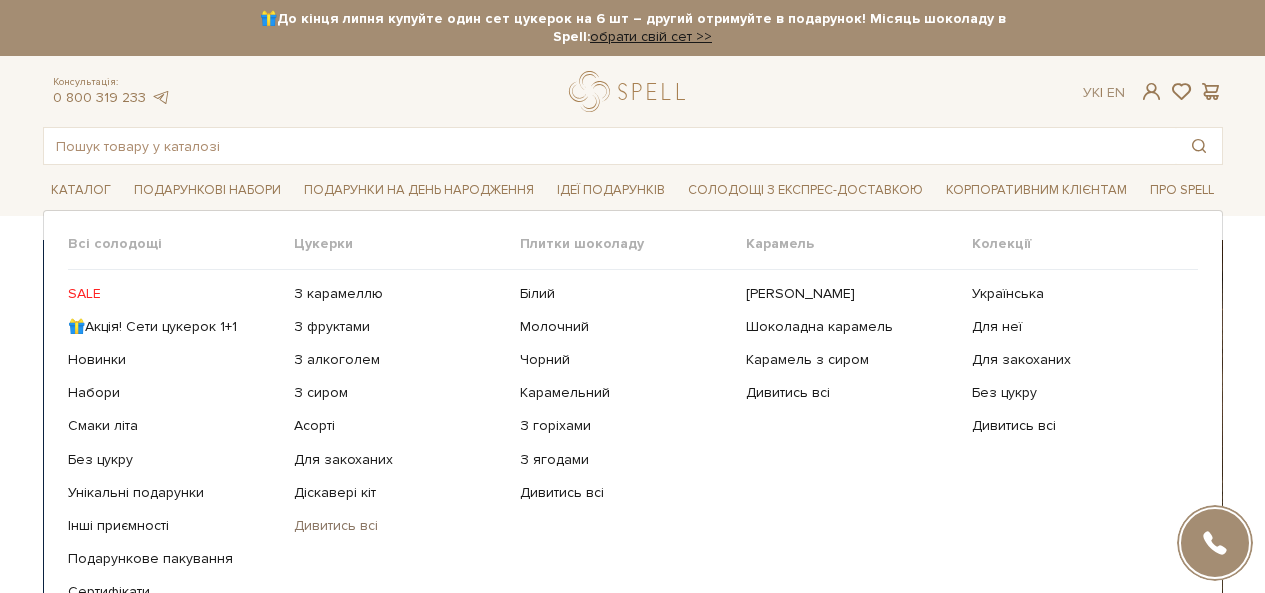 click on "Дивитись всі" at bounding box center [399, 526] 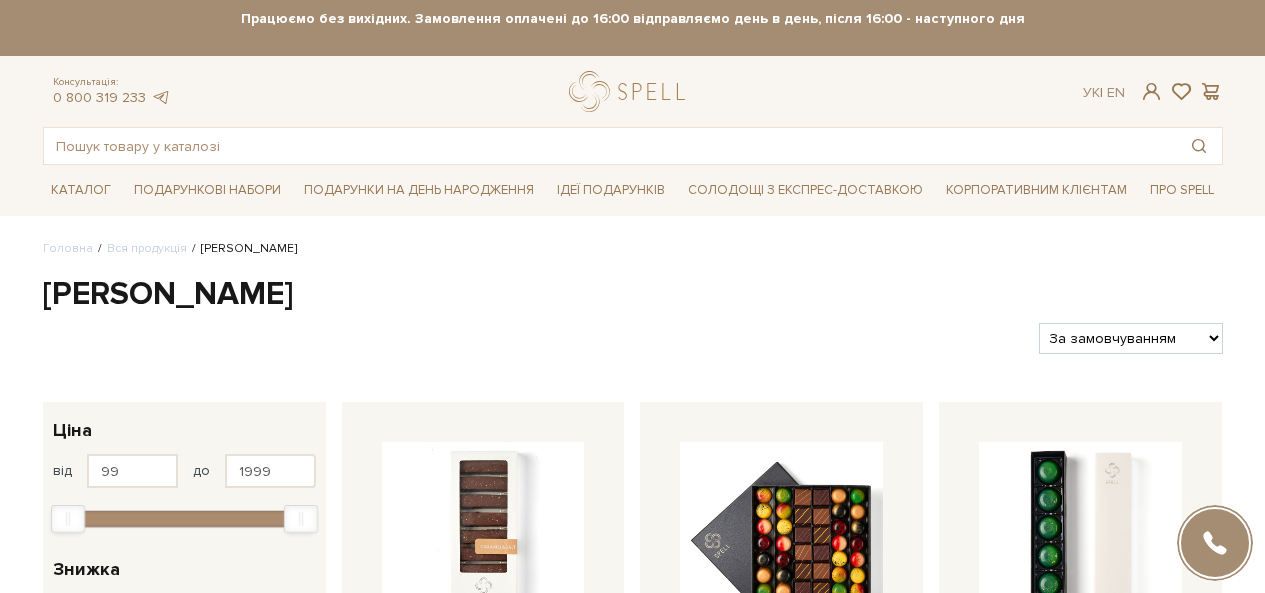 scroll, scrollTop: 0, scrollLeft: 0, axis: both 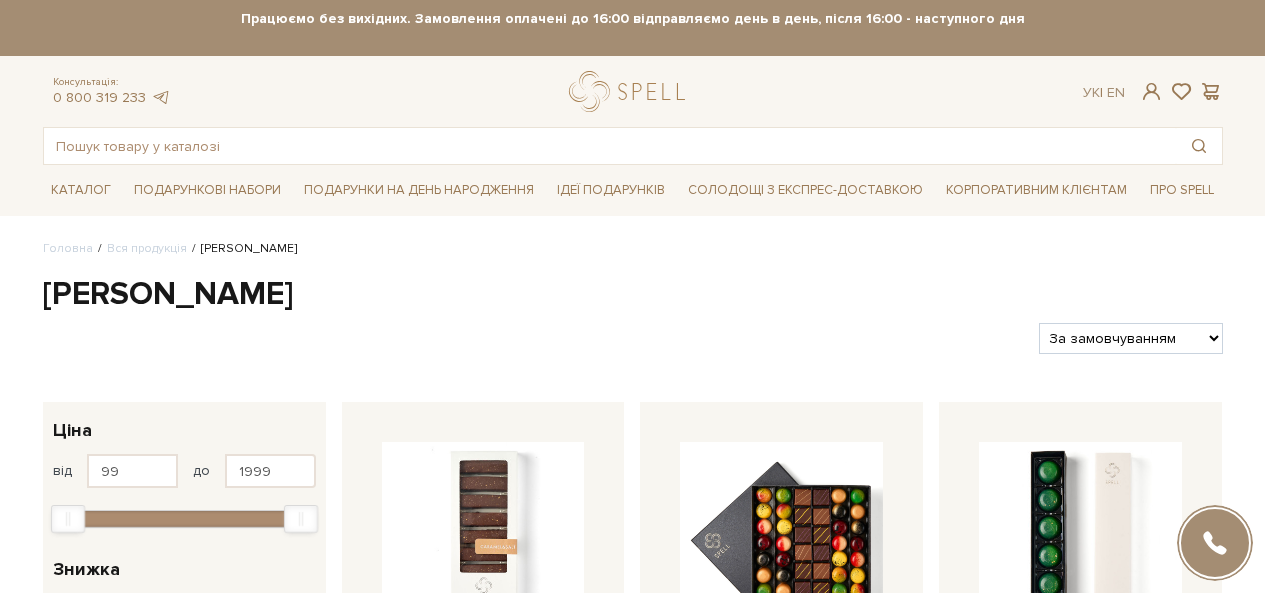 select on "[URL][DOMAIN_NAME]" 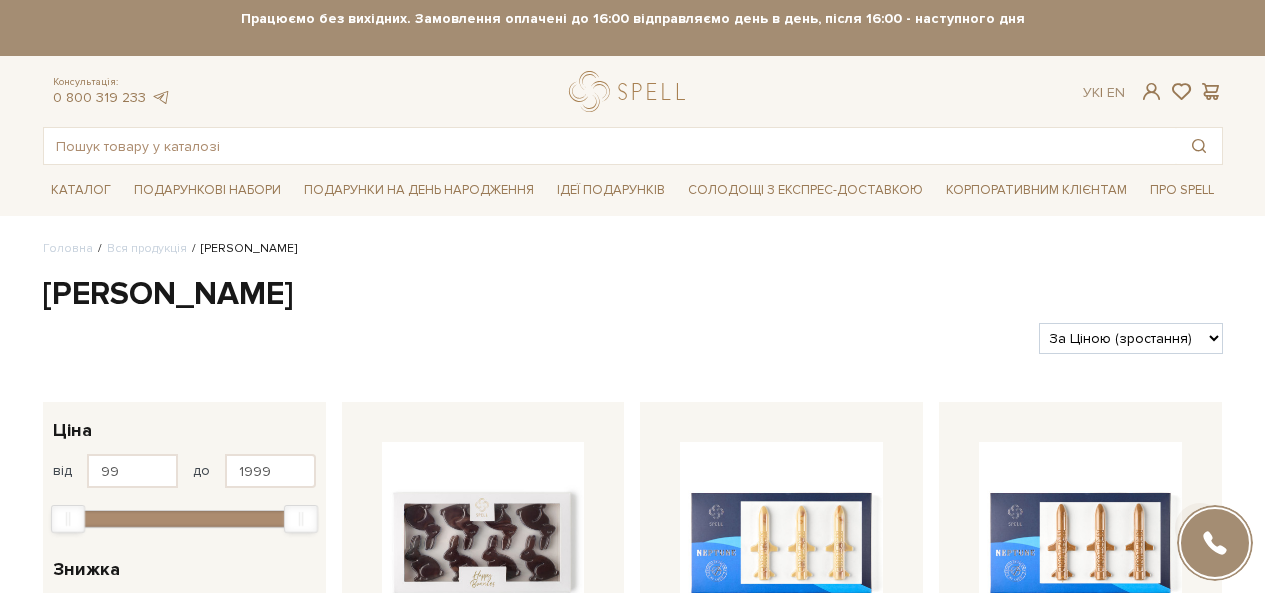 scroll, scrollTop: 500, scrollLeft: 0, axis: vertical 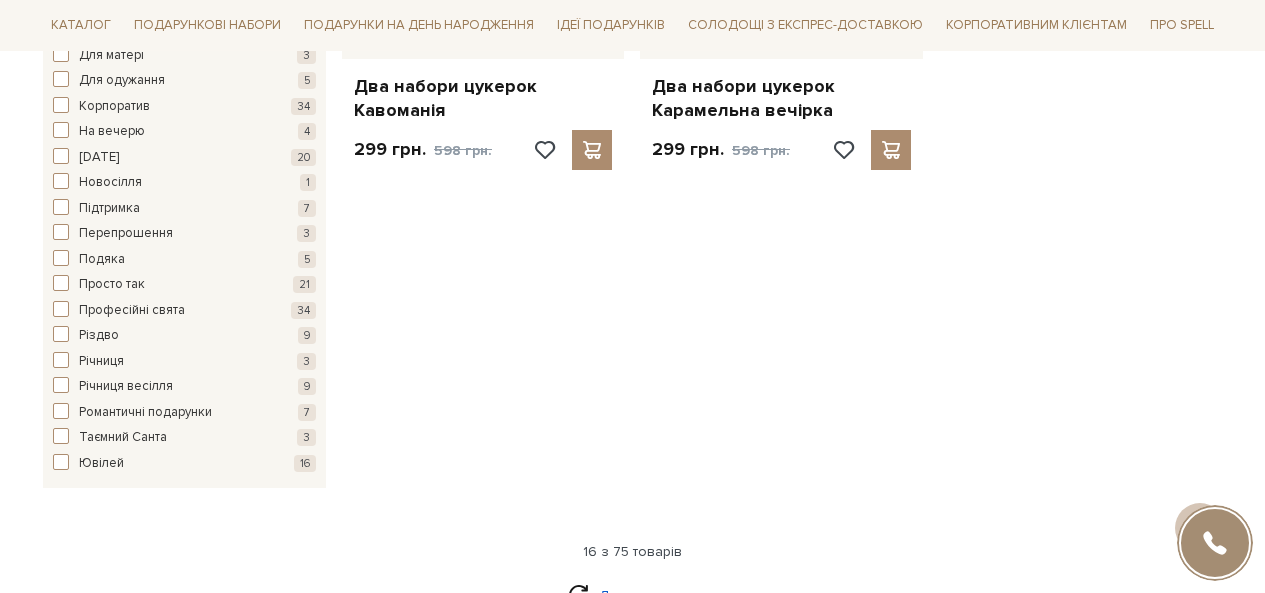 click on "Дивитися ще" at bounding box center (633, 595) 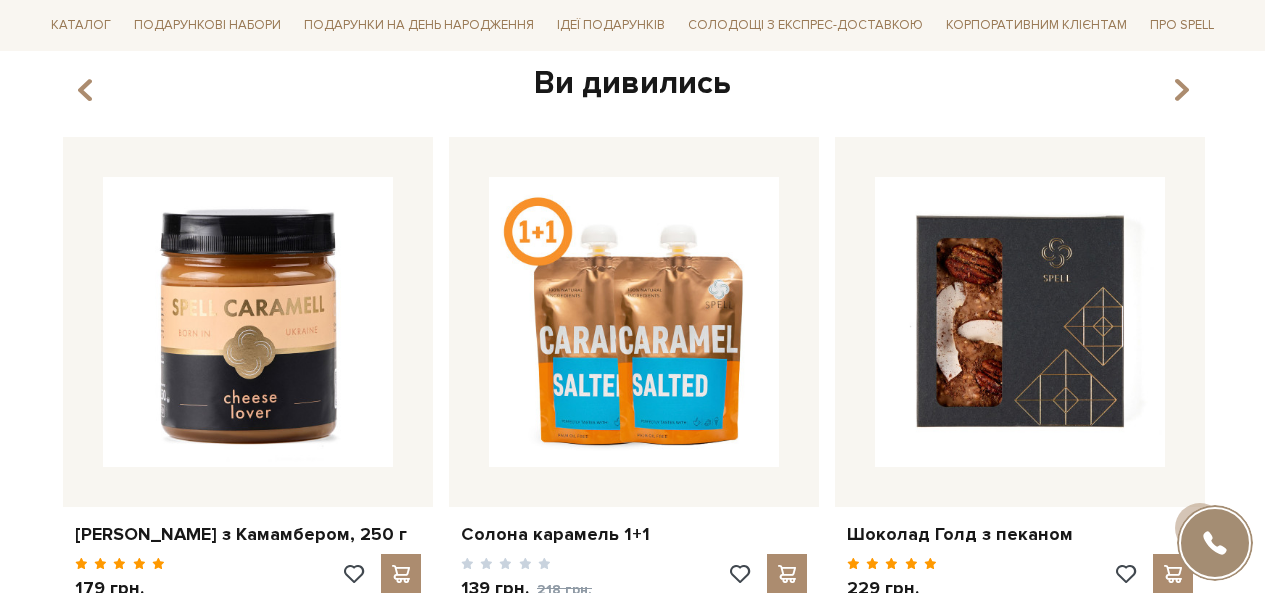 scroll, scrollTop: 5000, scrollLeft: 0, axis: vertical 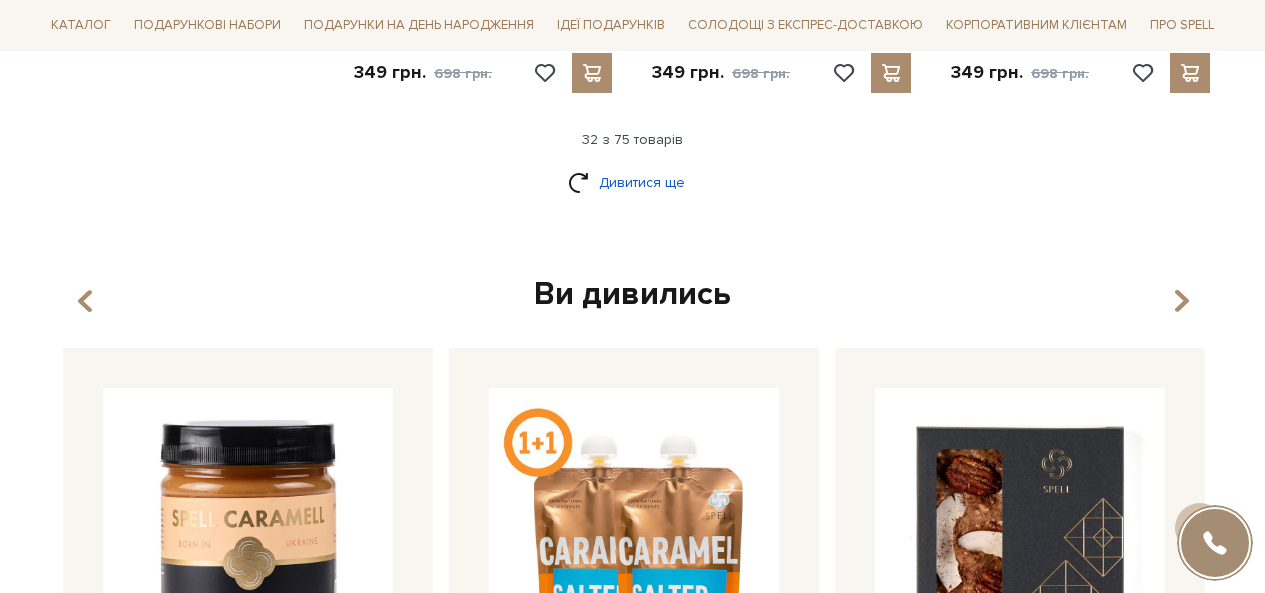 click on "Дивитися ще" at bounding box center [633, 182] 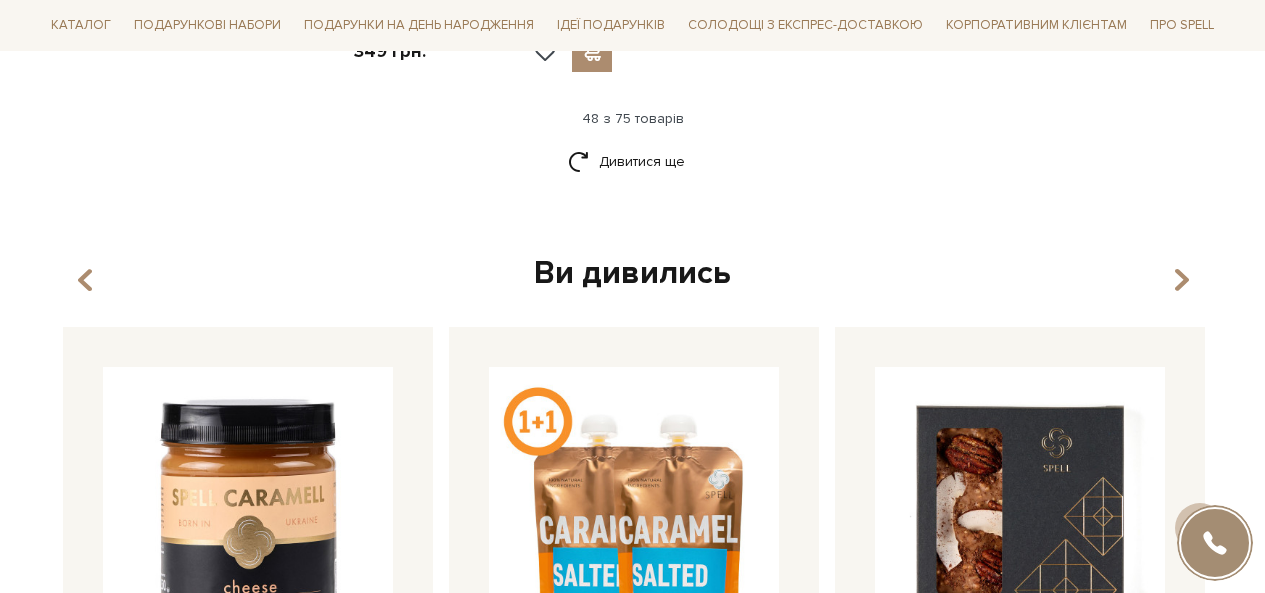 scroll, scrollTop: 7600, scrollLeft: 0, axis: vertical 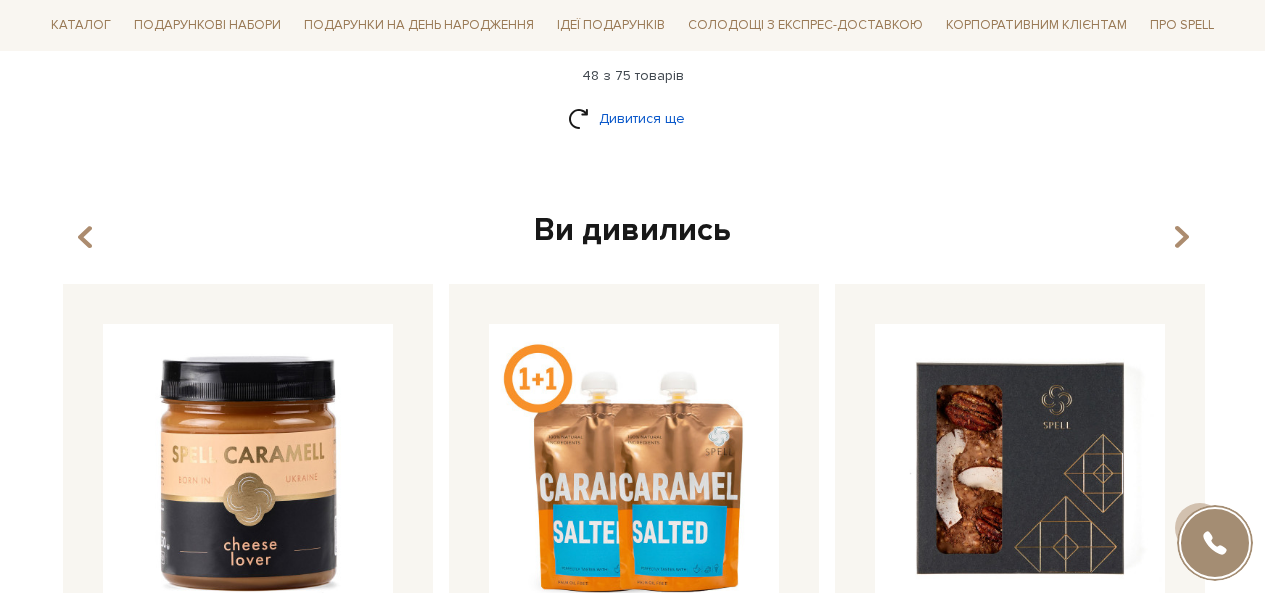 click on "Дивитися ще" at bounding box center (633, 118) 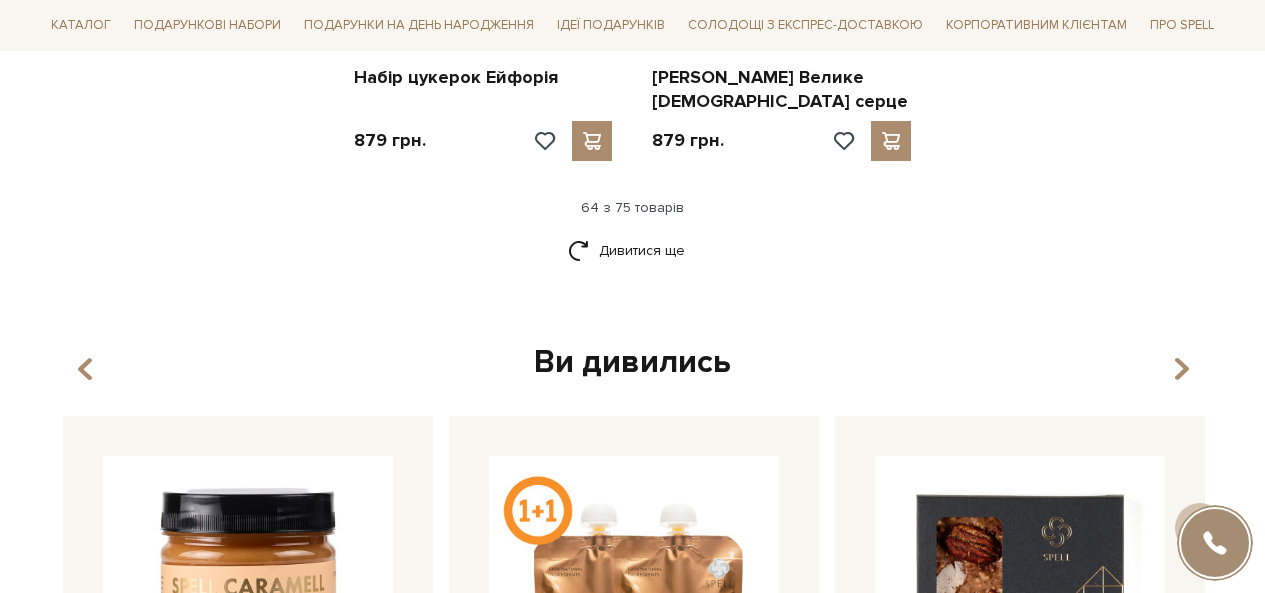 scroll, scrollTop: 9700, scrollLeft: 0, axis: vertical 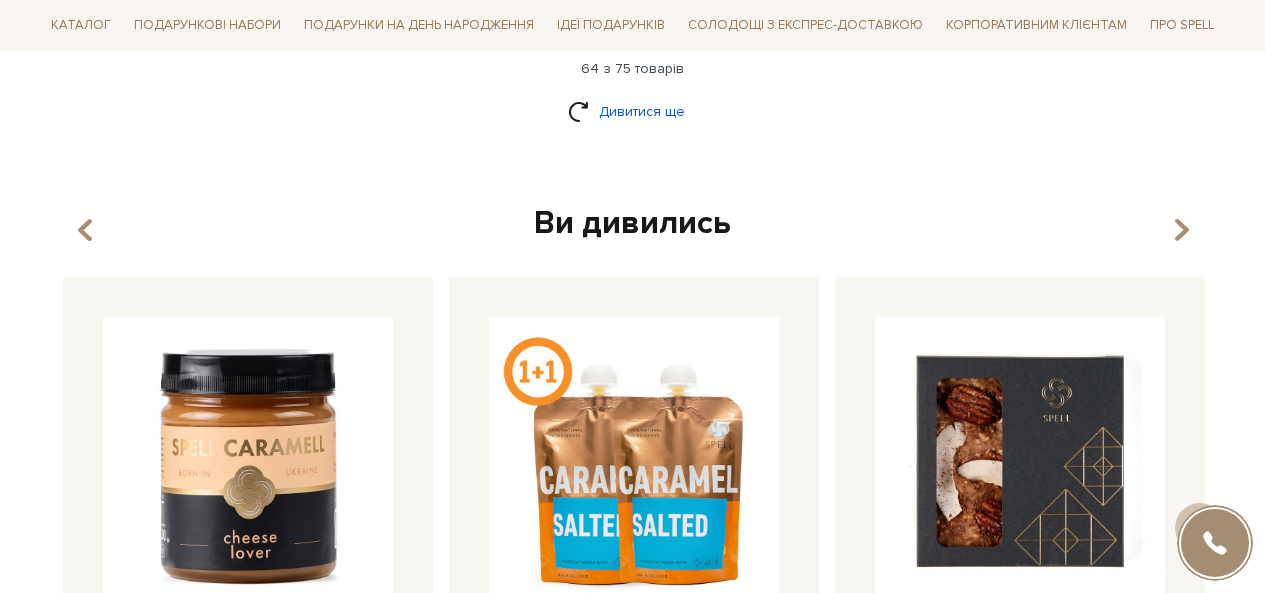 click on "Дивитися ще" at bounding box center (633, 111) 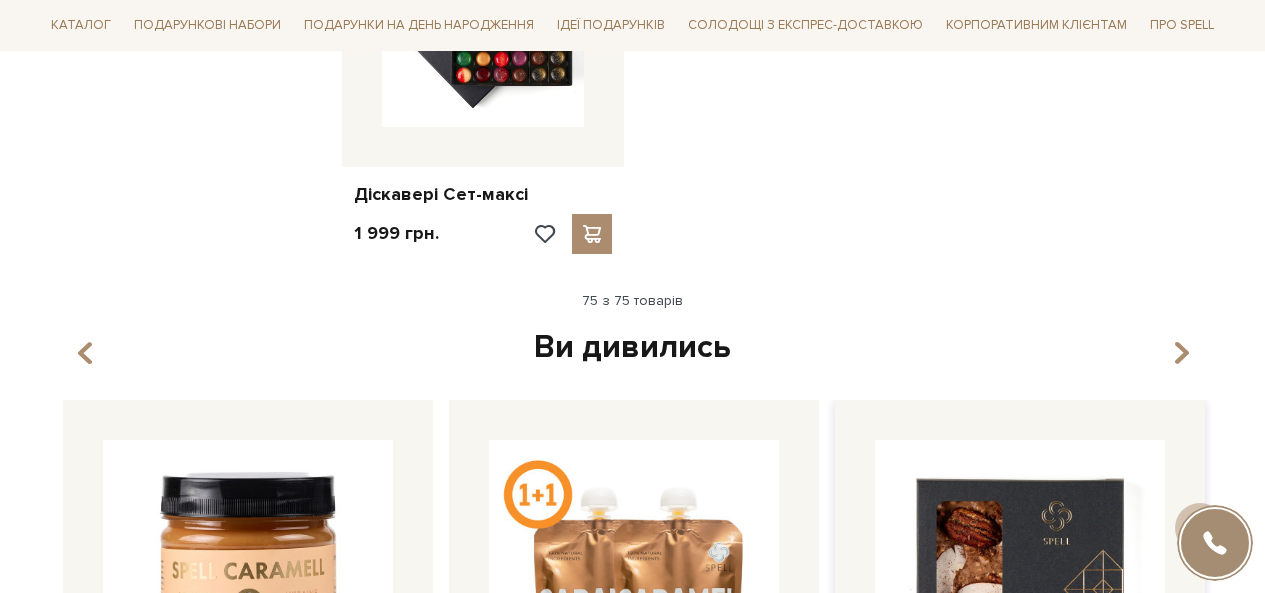 scroll, scrollTop: 10900, scrollLeft: 0, axis: vertical 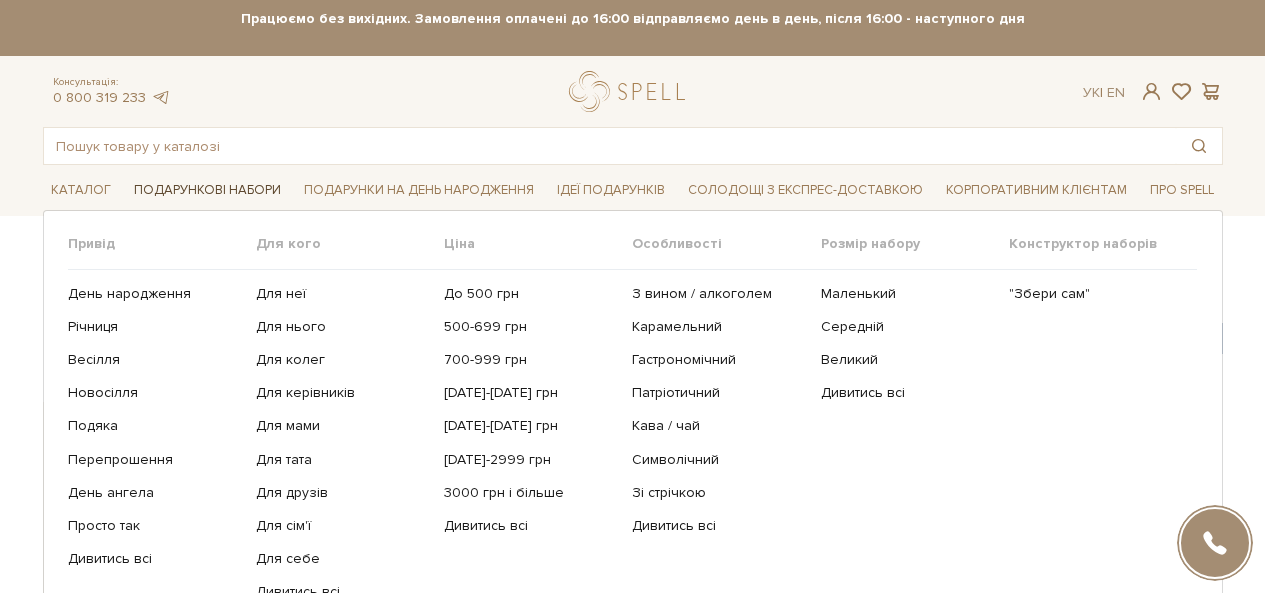 click on "Подарункові набори" at bounding box center [207, 190] 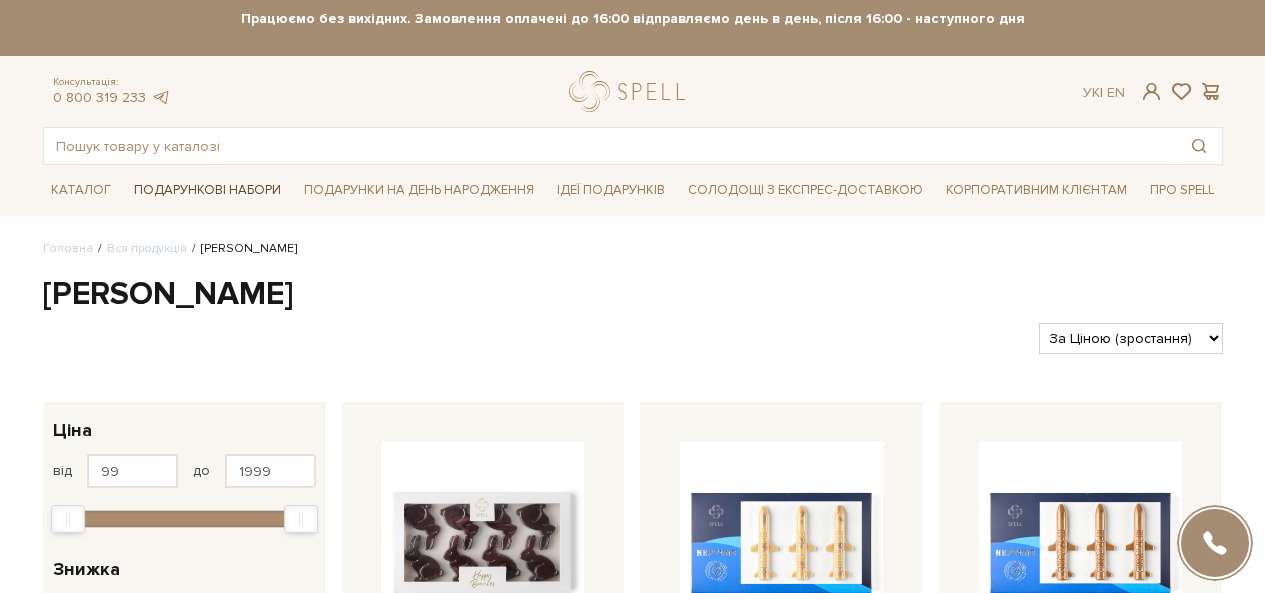 click on "Подарункові набори" at bounding box center (207, 190) 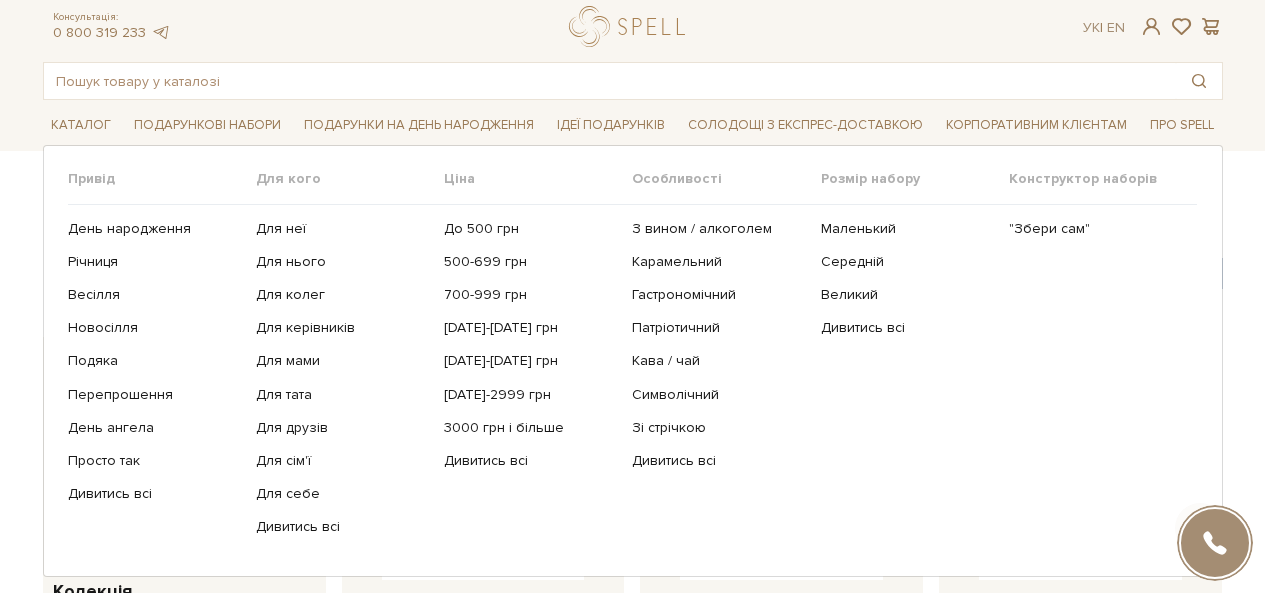 scroll, scrollTop: 200, scrollLeft: 0, axis: vertical 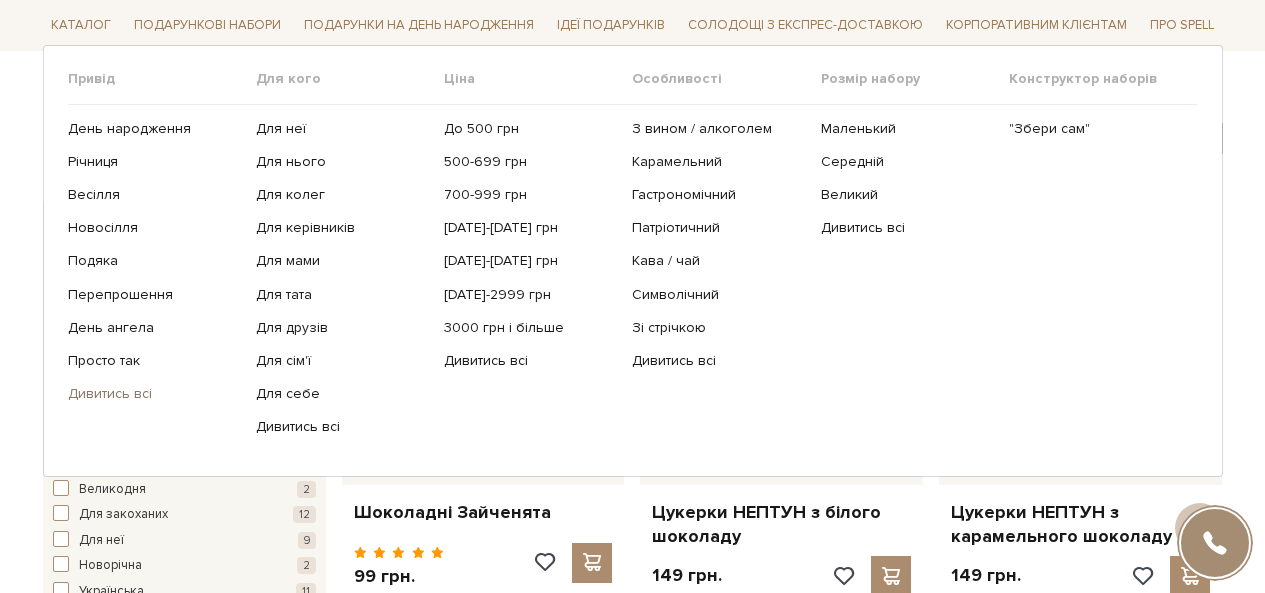 click on "Дивитись всі" at bounding box center (154, 394) 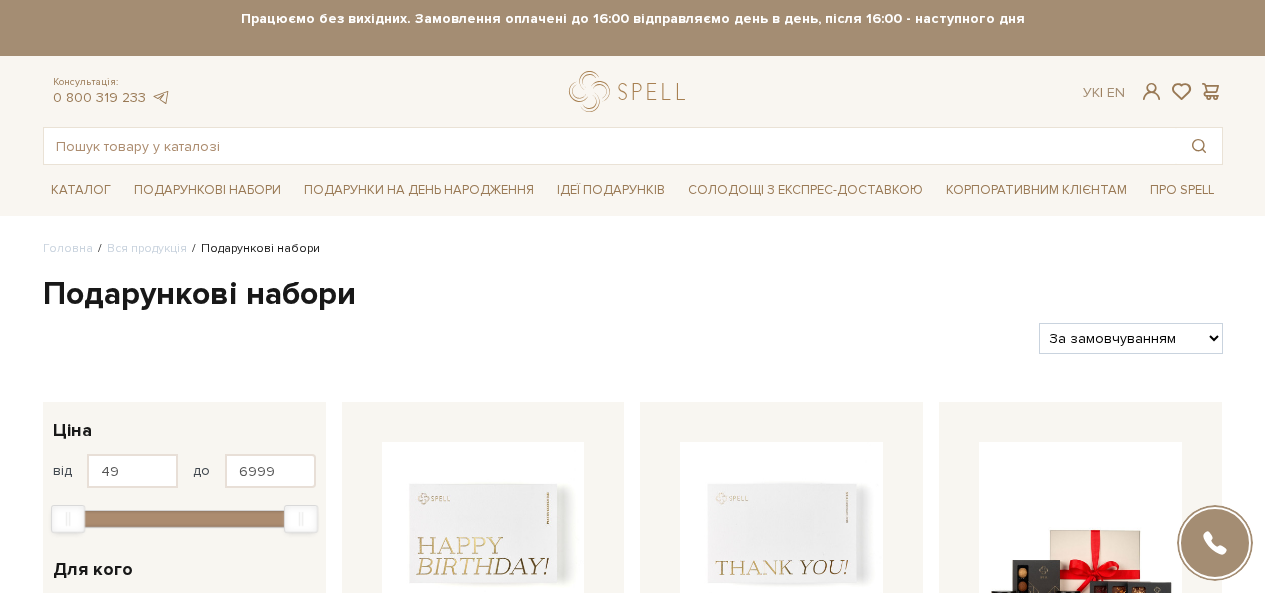 scroll, scrollTop: 0, scrollLeft: 0, axis: both 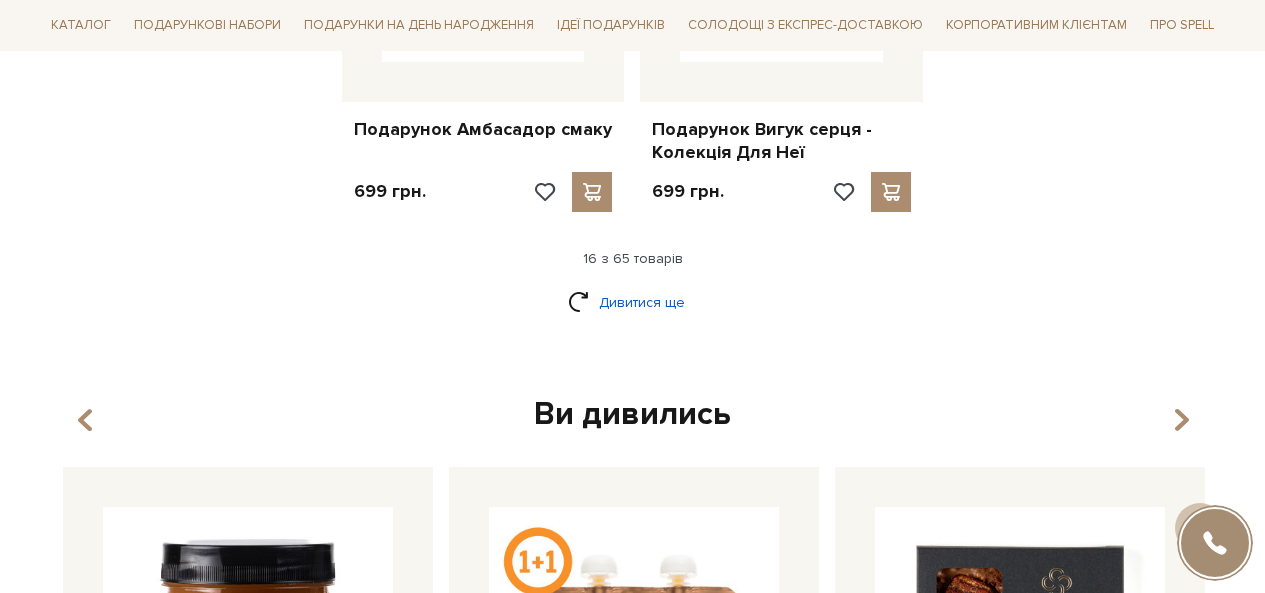 click on "Дивитися ще" at bounding box center (633, 302) 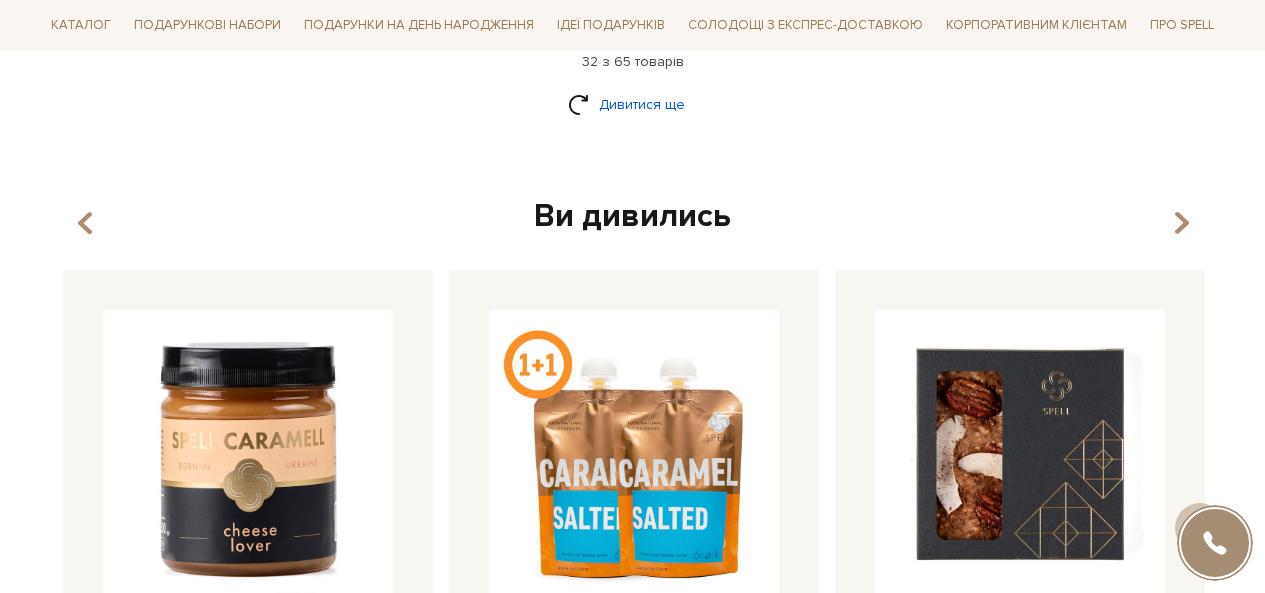 click on "Дивитися ще" at bounding box center (633, 104) 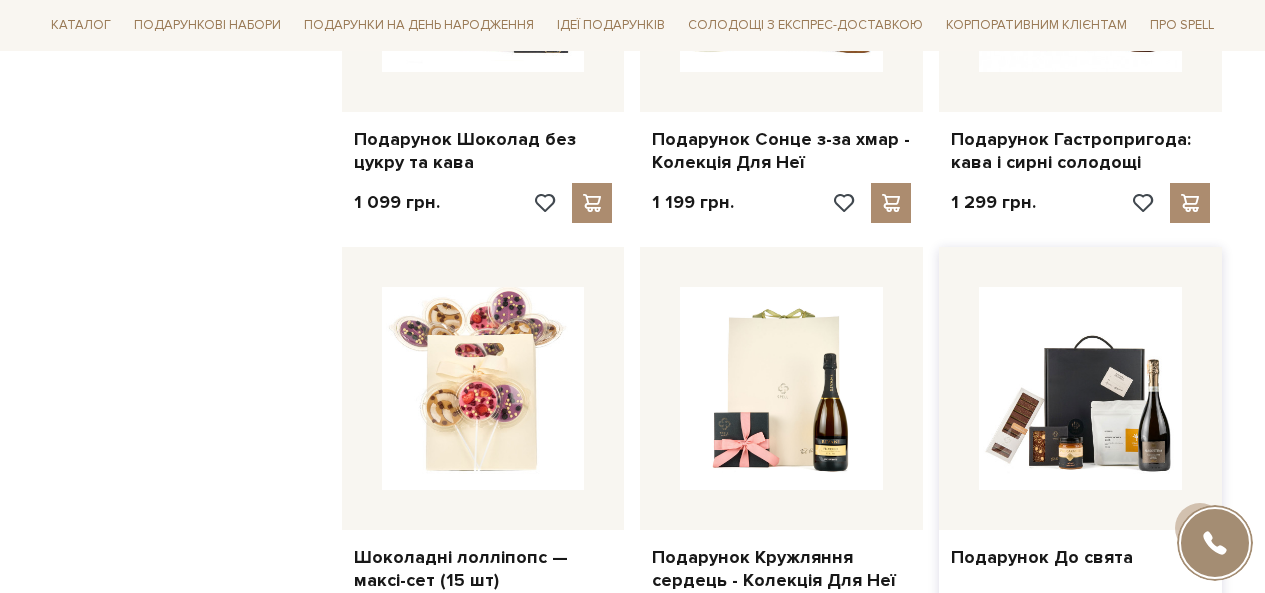 scroll, scrollTop: 4943, scrollLeft: 0, axis: vertical 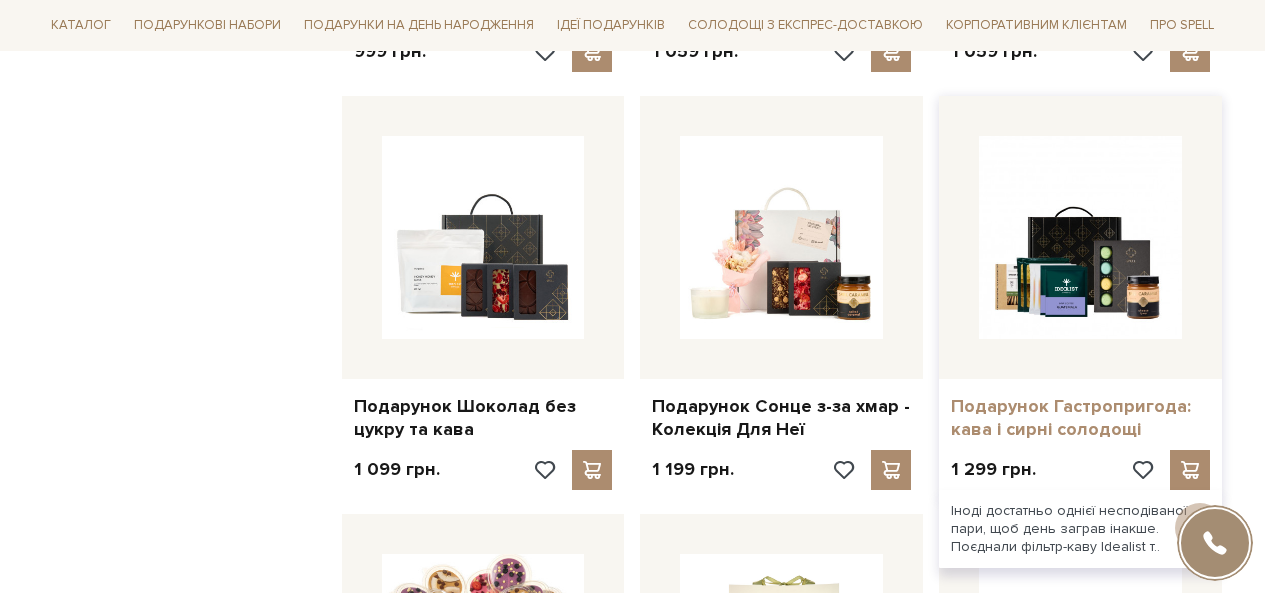 click on "Подарунок Гастропригода: кава і сирні солодощі" at bounding box center (1080, 418) 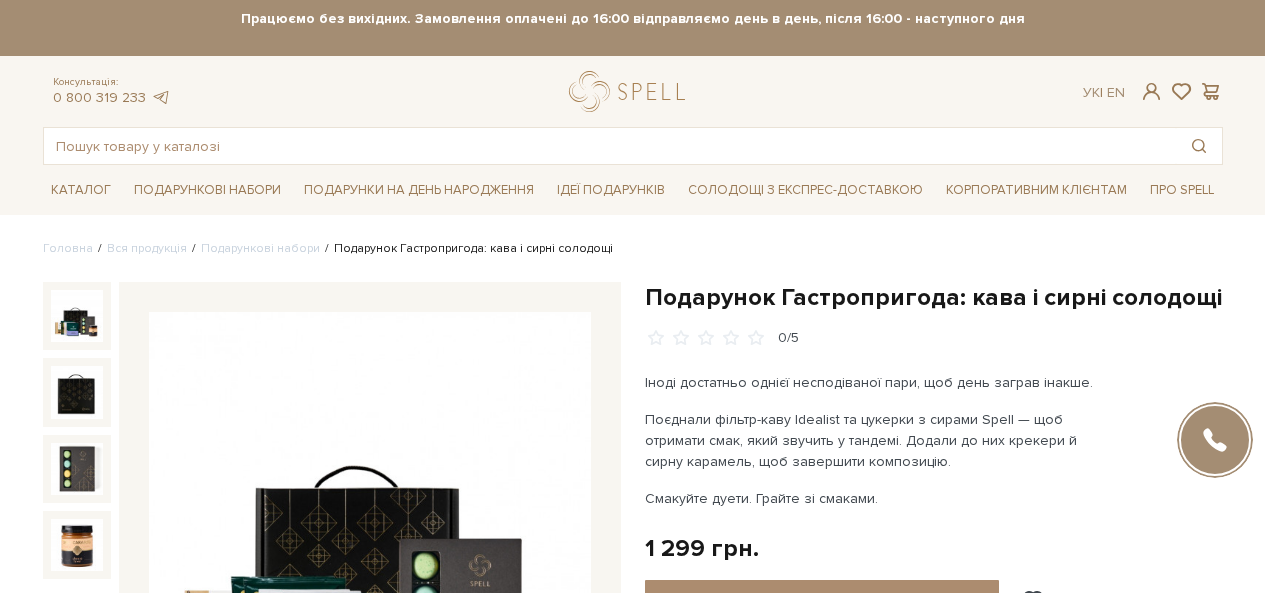 scroll, scrollTop: 0, scrollLeft: 0, axis: both 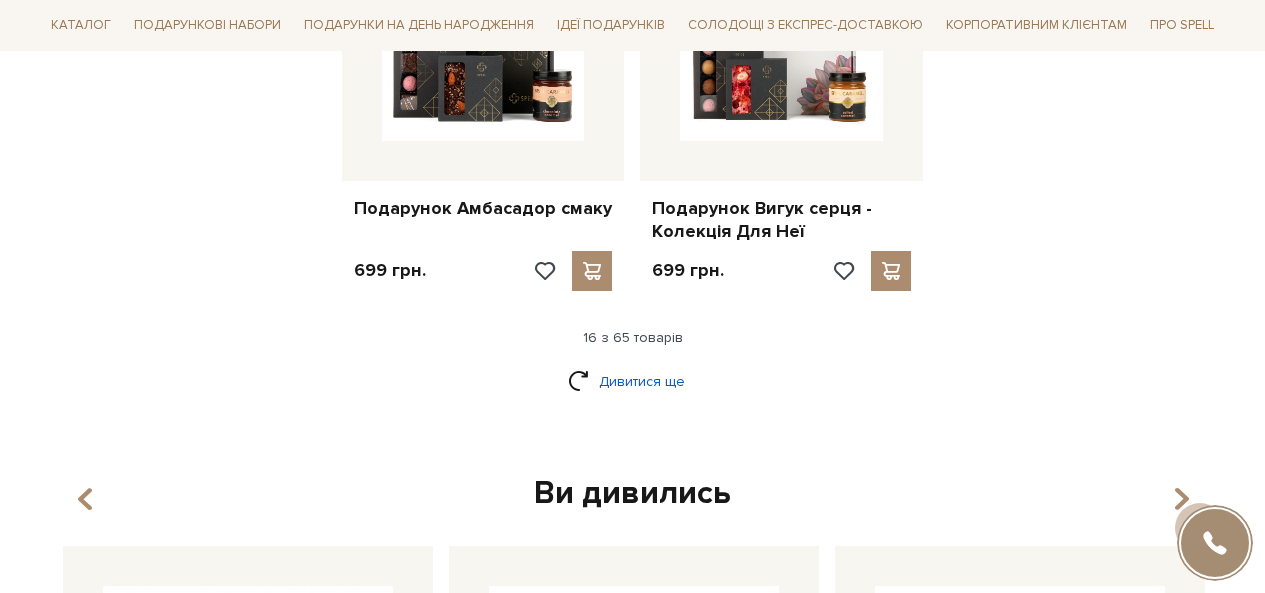 click on "Дивитися ще" at bounding box center [633, 381] 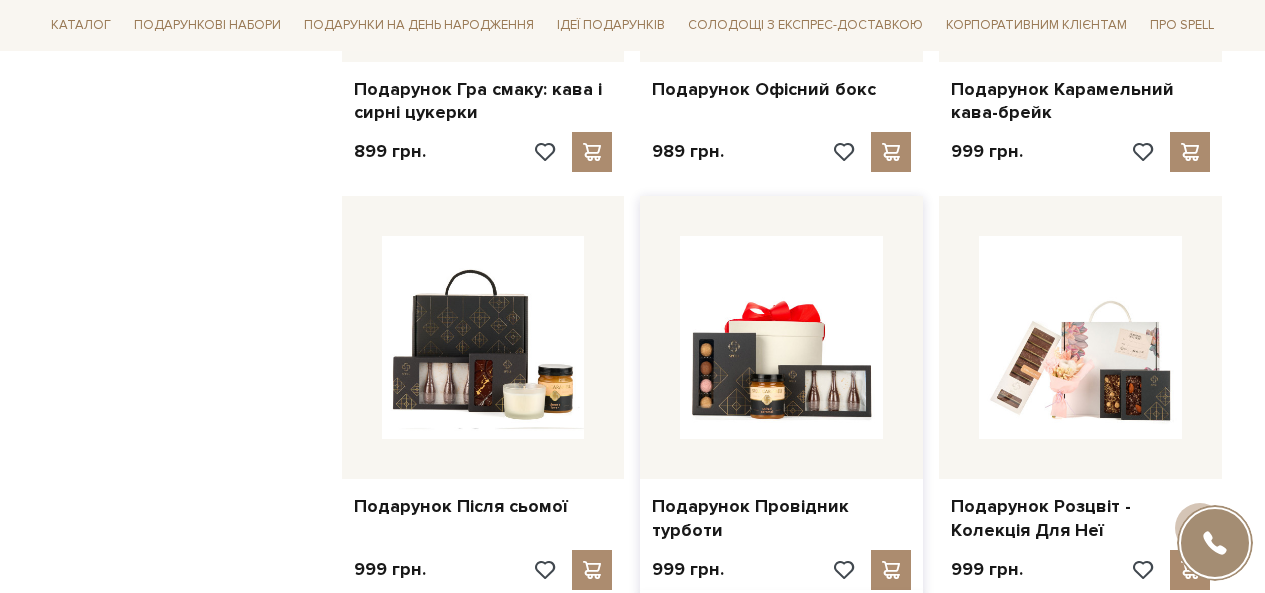 scroll, scrollTop: 3721, scrollLeft: 0, axis: vertical 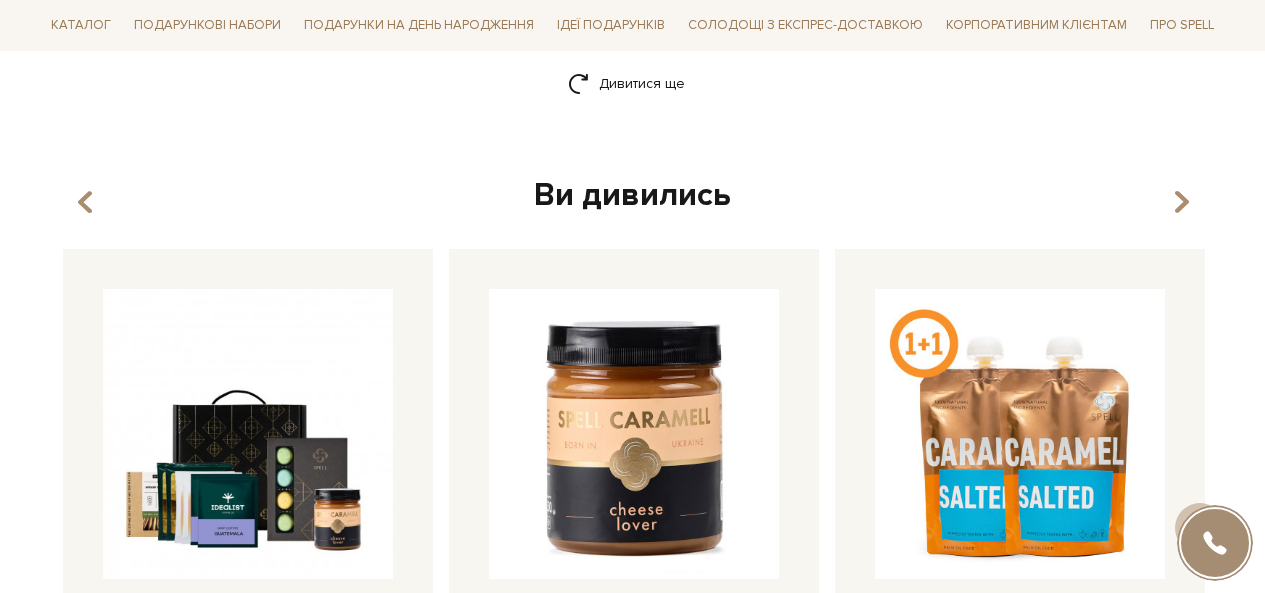 click on "Привід
На день народження Подяка На Ювілей На вечерю Для одужання Новосілля Вибачення Підтримка Для неї" at bounding box center [0, 0] 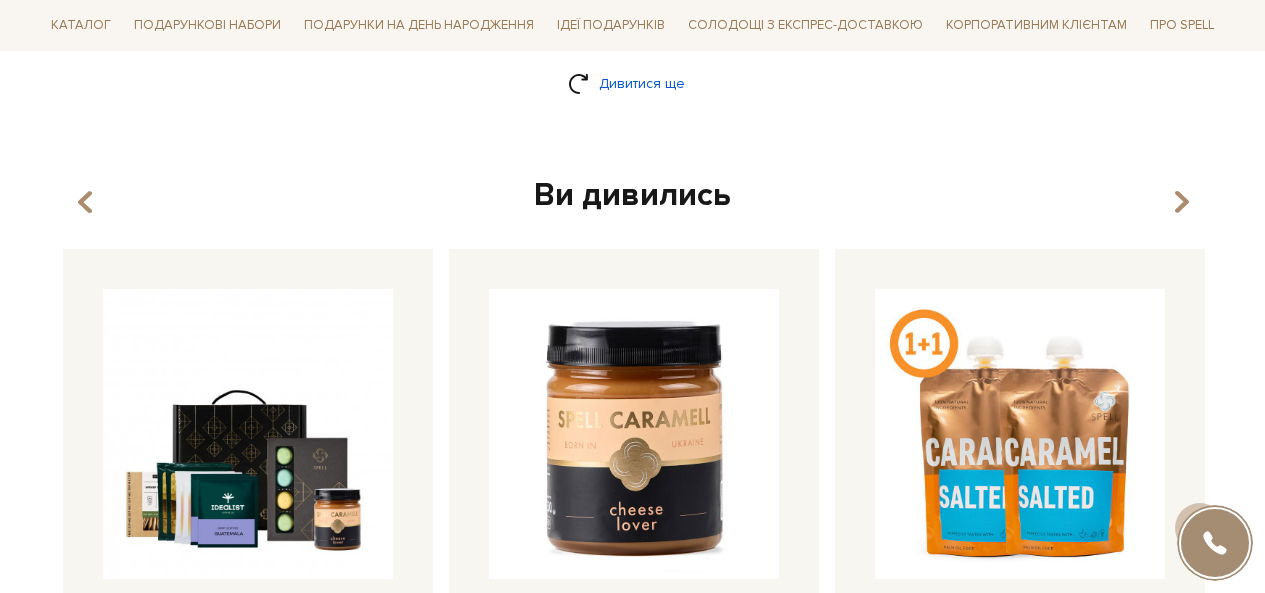 click on "Дивитися ще" at bounding box center (633, 83) 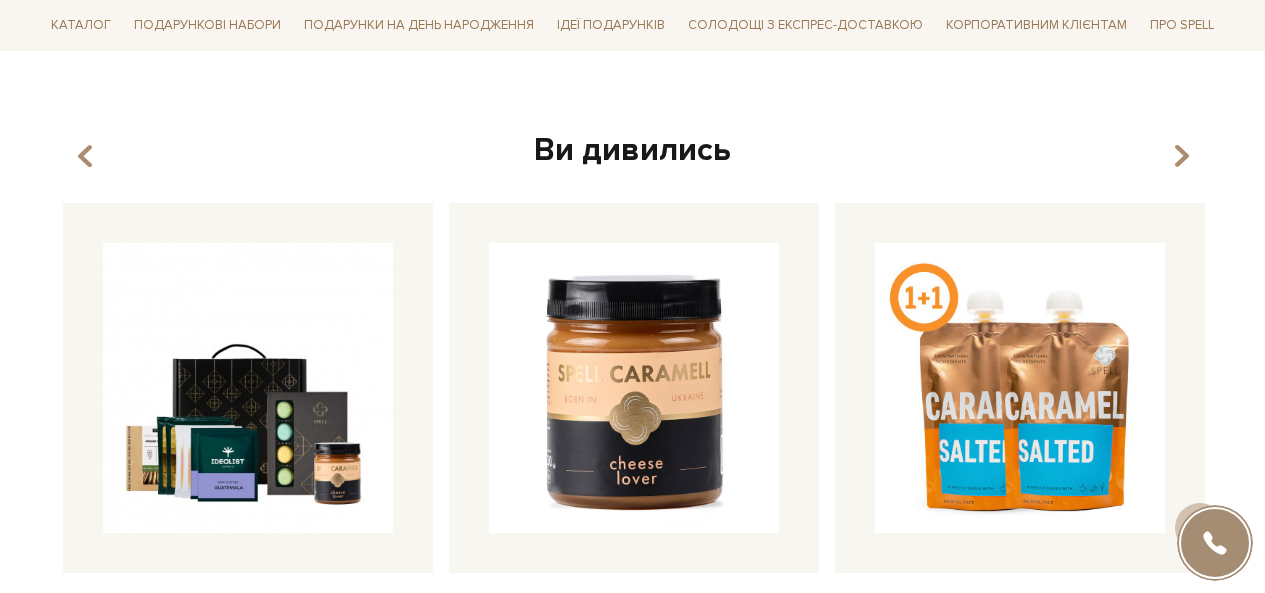 scroll, scrollTop: 7464, scrollLeft: 0, axis: vertical 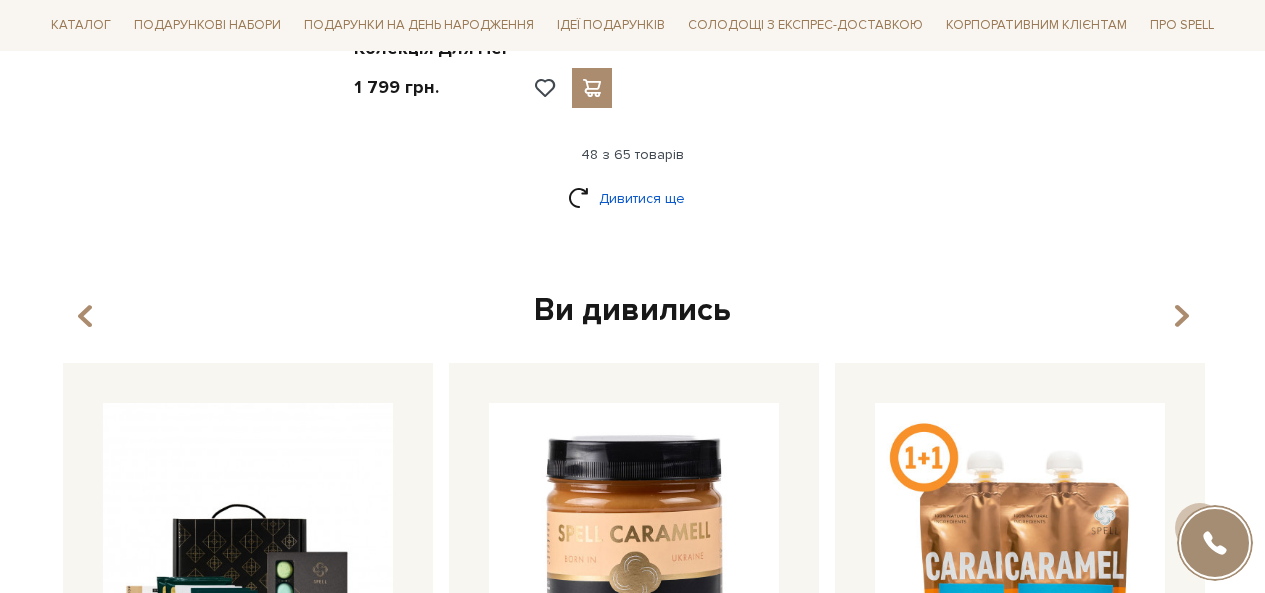 click on "Дивитися ще" at bounding box center (633, 198) 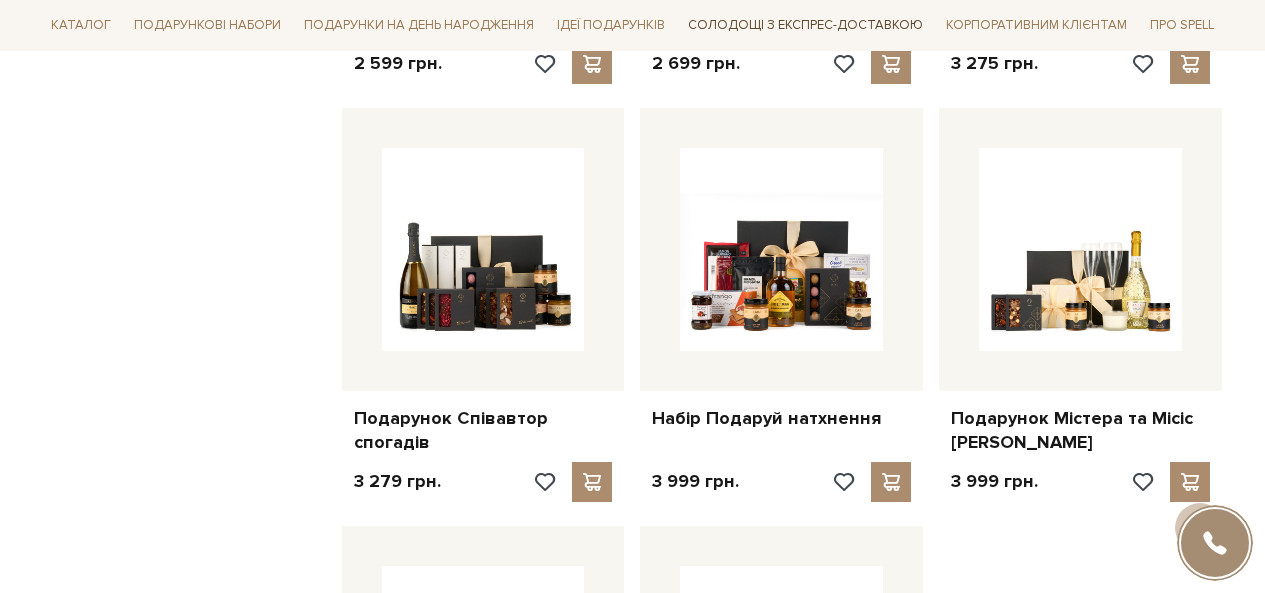 scroll, scrollTop: 8964, scrollLeft: 0, axis: vertical 